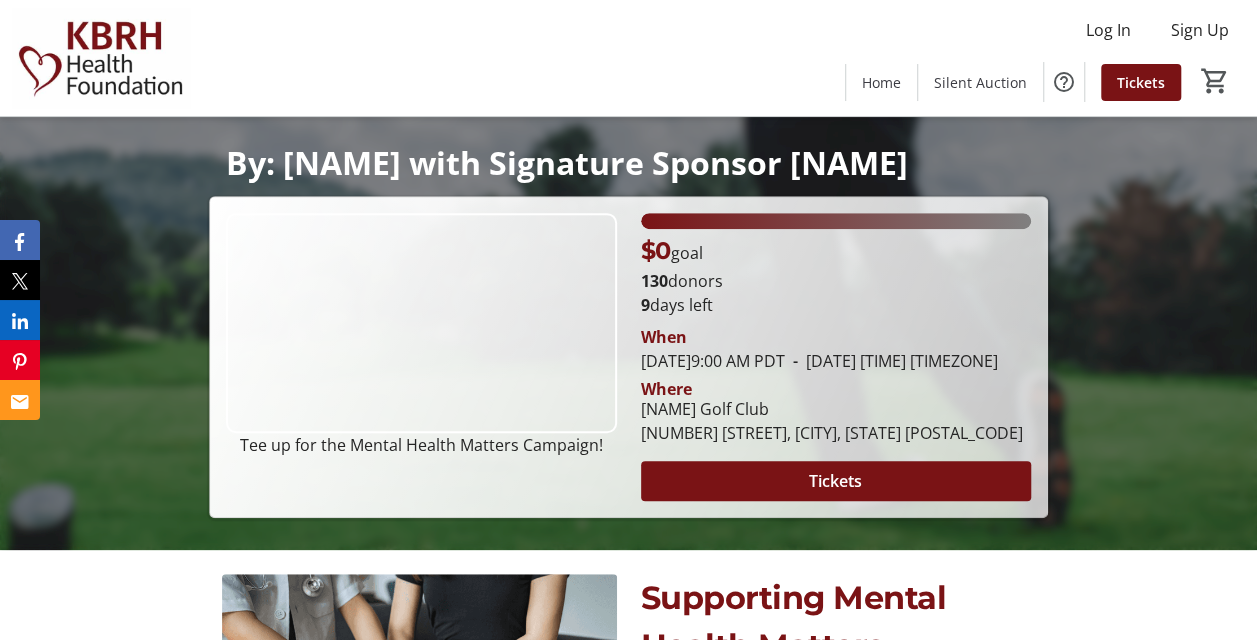 scroll, scrollTop: 0, scrollLeft: 0, axis: both 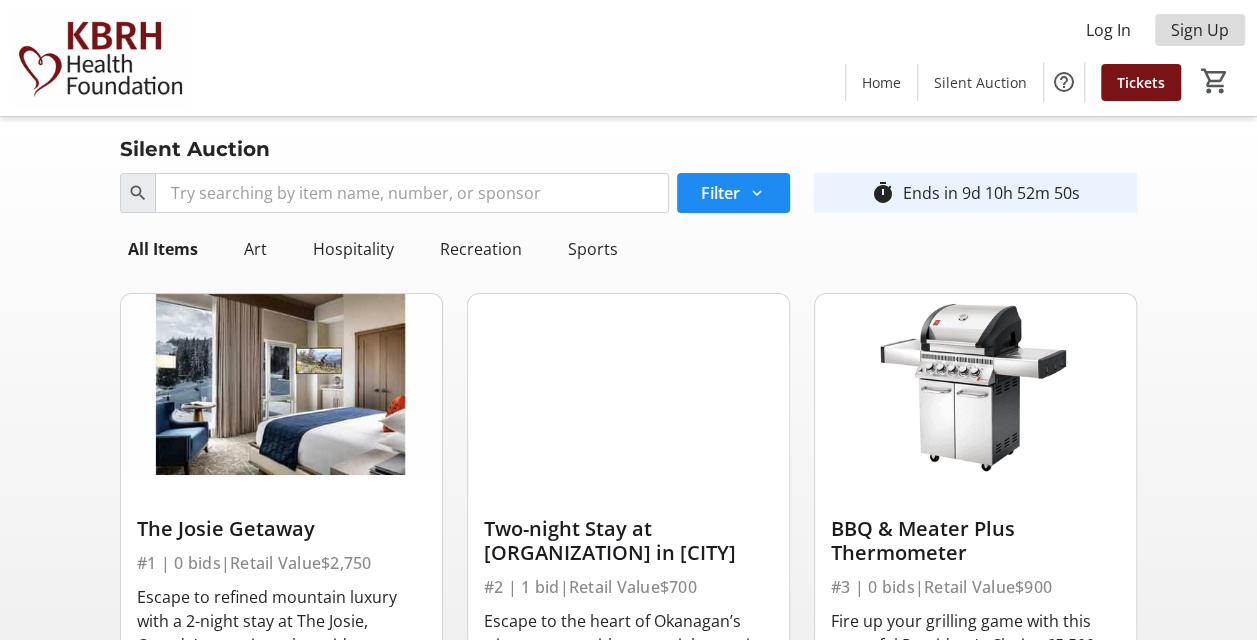 click on "Sign Up" at bounding box center [1200, 30] 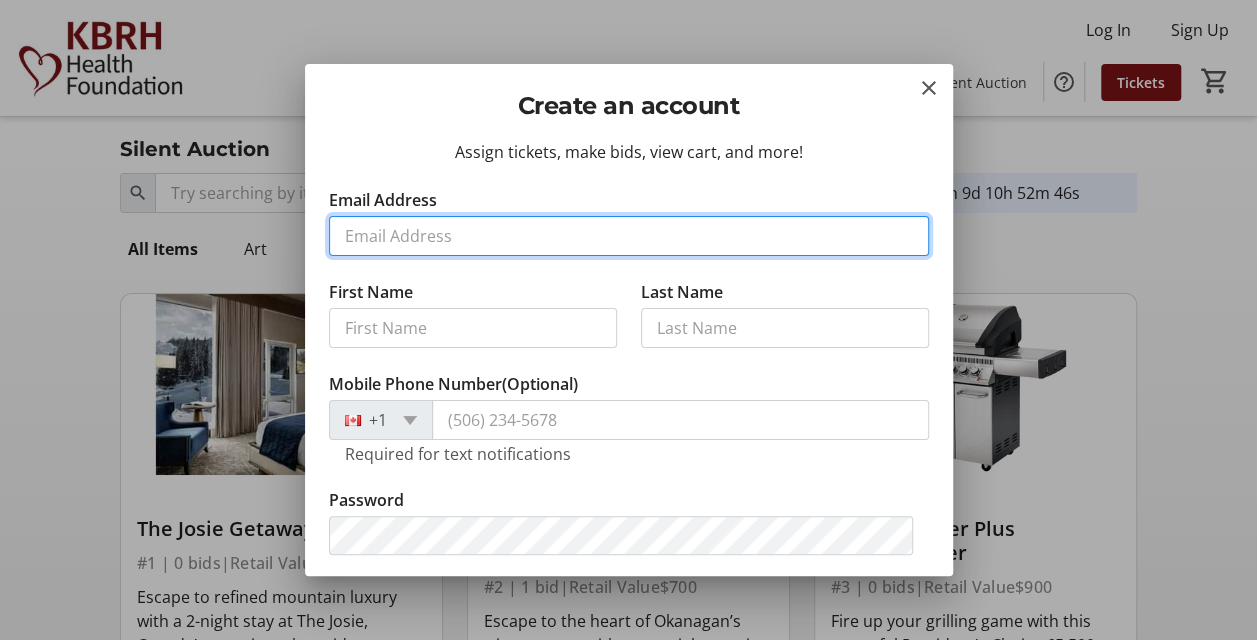 click on "Email Address" at bounding box center (629, 236) 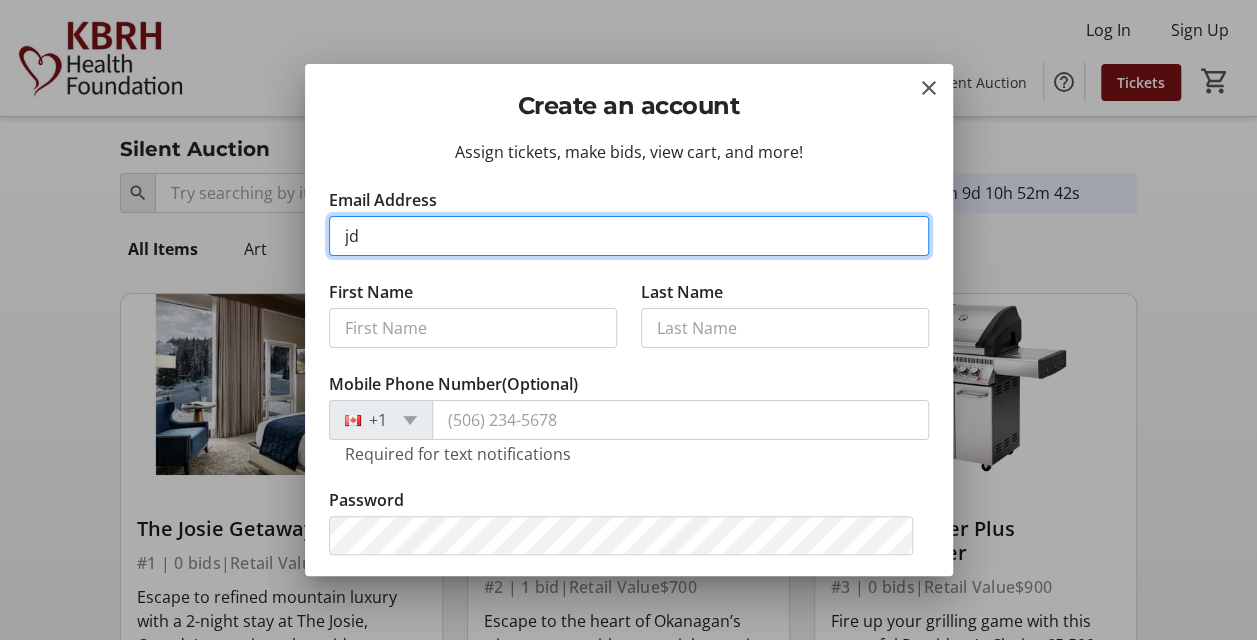 type on "[EMAIL]" 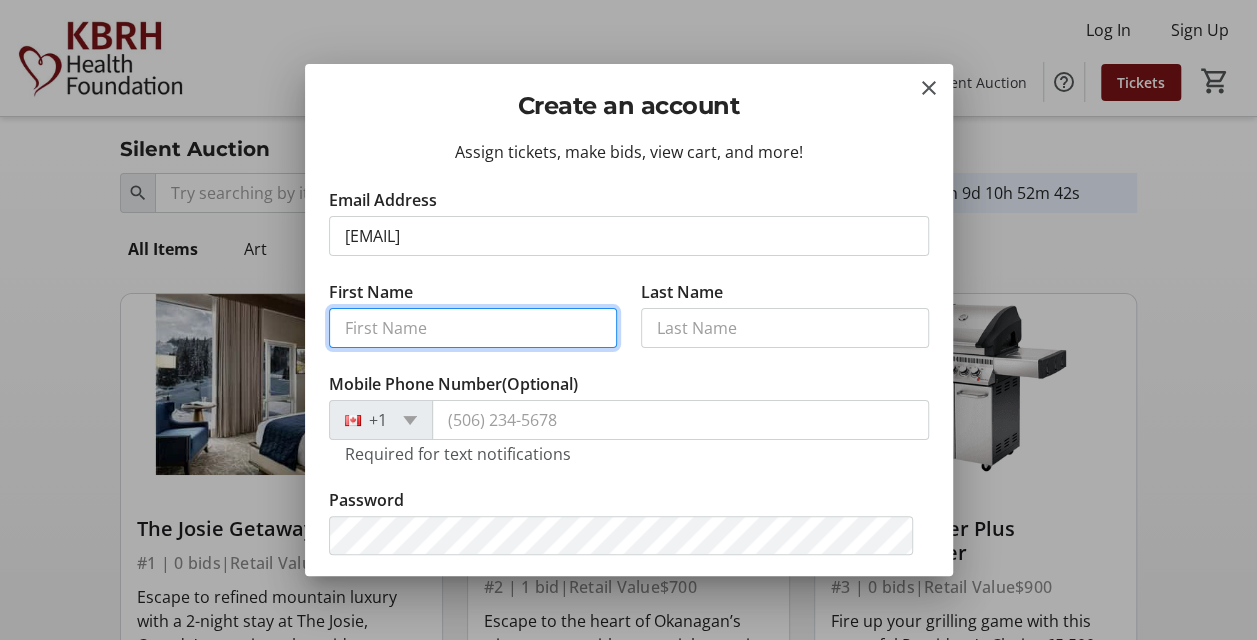 type on "Jen" 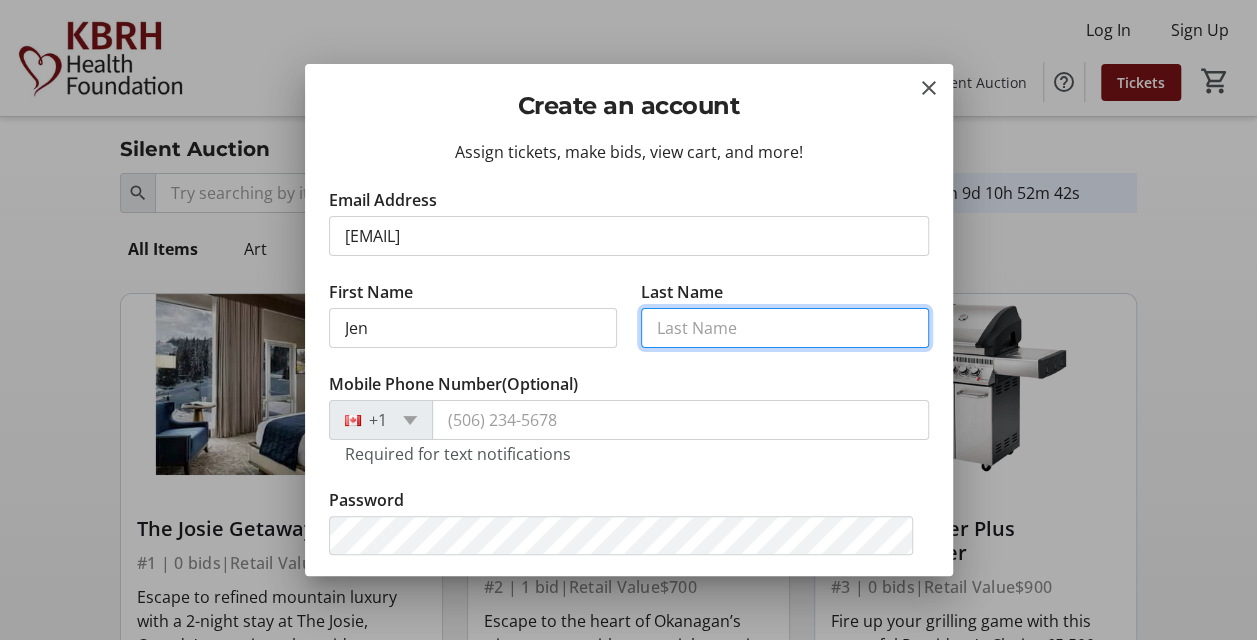 type on "[LASTNAME]" 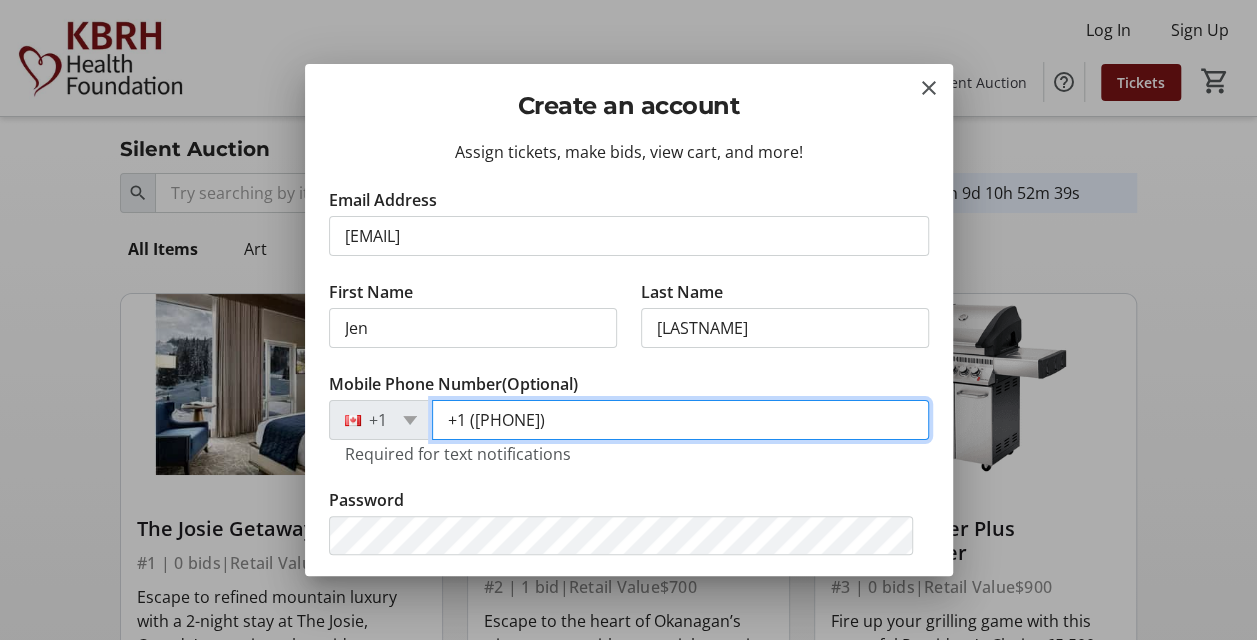 click on "+1 ([PHONE])" at bounding box center (680, 420) 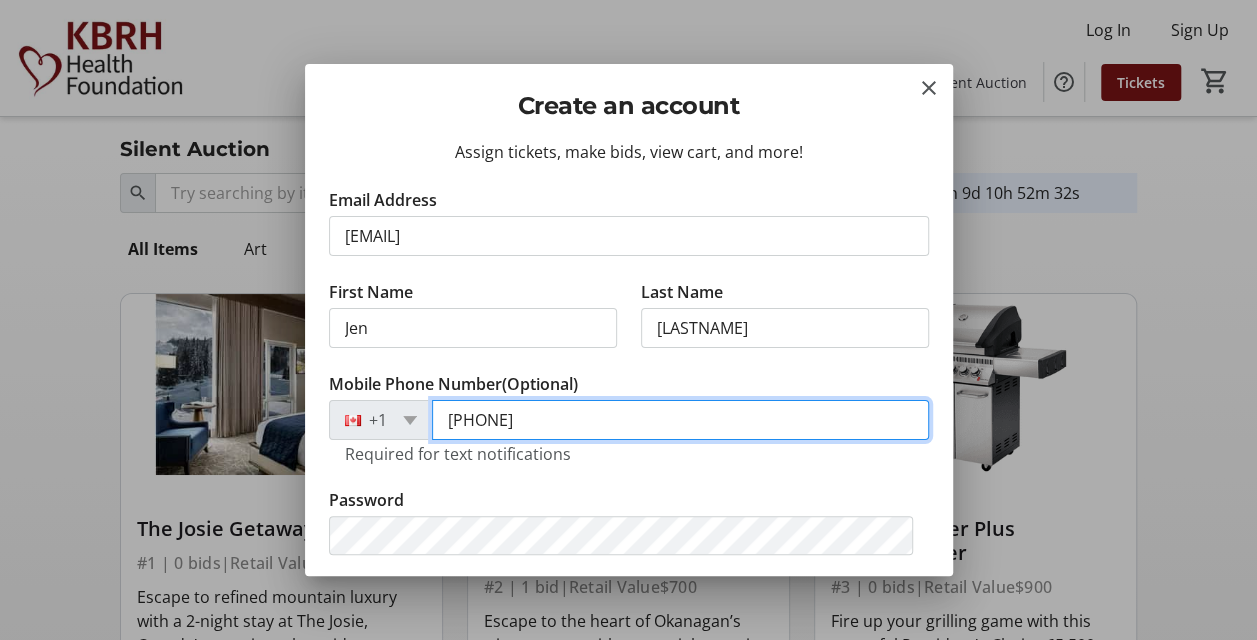 type on "[PHONE]" 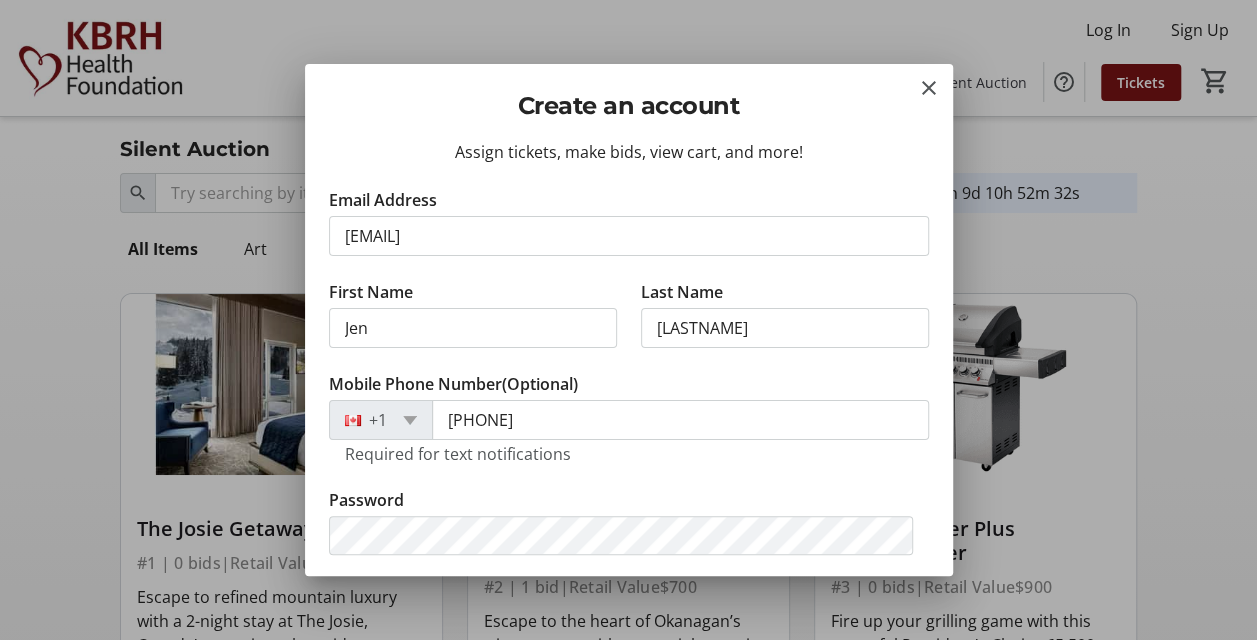 click on "Mobile Phone Number   (Optional)  +1 [PHONE] Required for text notifications" at bounding box center [629, 430] 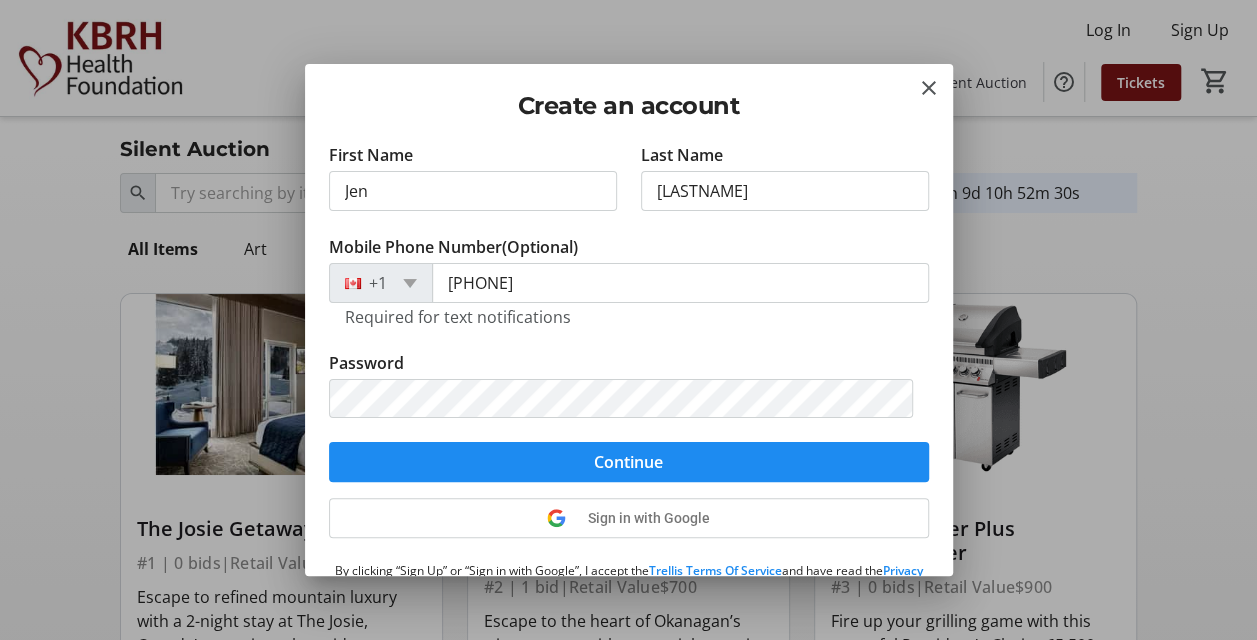 scroll, scrollTop: 221, scrollLeft: 0, axis: vertical 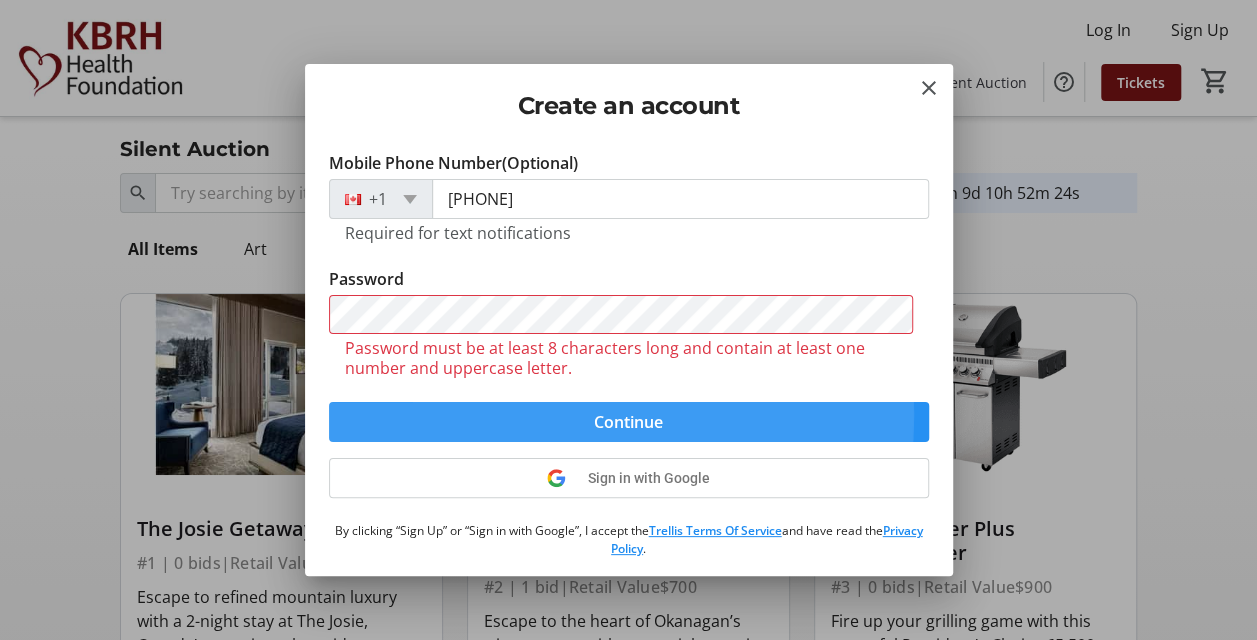 click on "Email Address [EMAIL] First Name Jen Last Name Datchkoff Mobile Phone Number (Optional) +1 [PHONE] Required for text notifications Password Password must be at least 8 characters long and contain at least one number and uppercase letter. Continue" at bounding box center [629, 204] 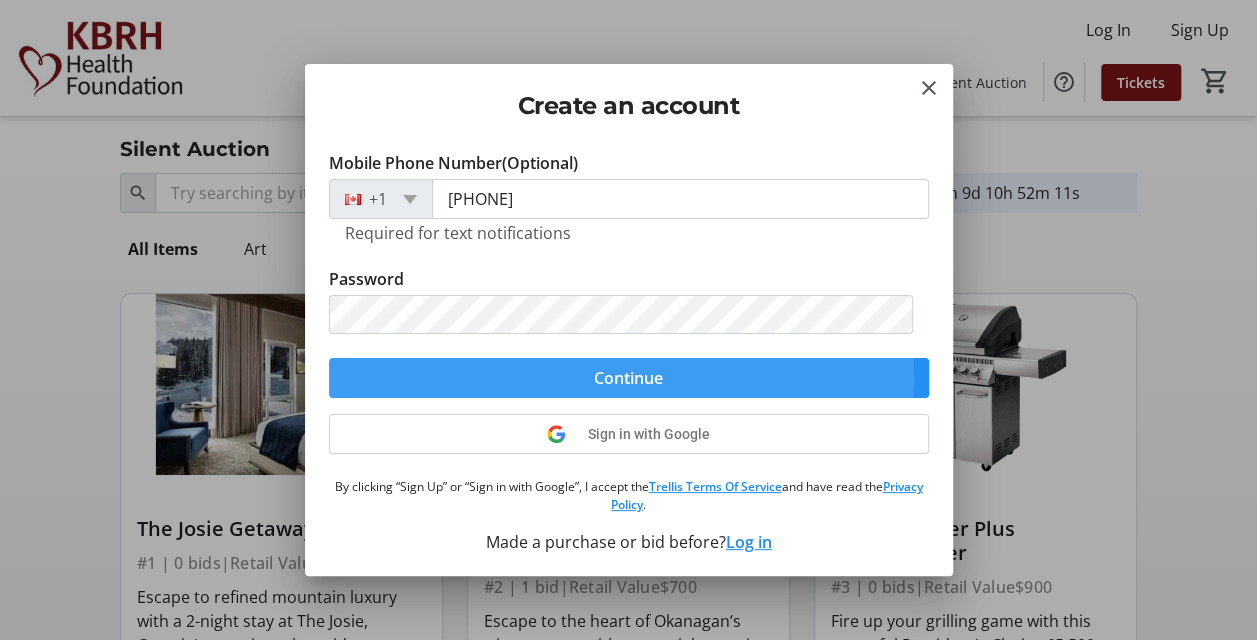 click at bounding box center (629, 378) 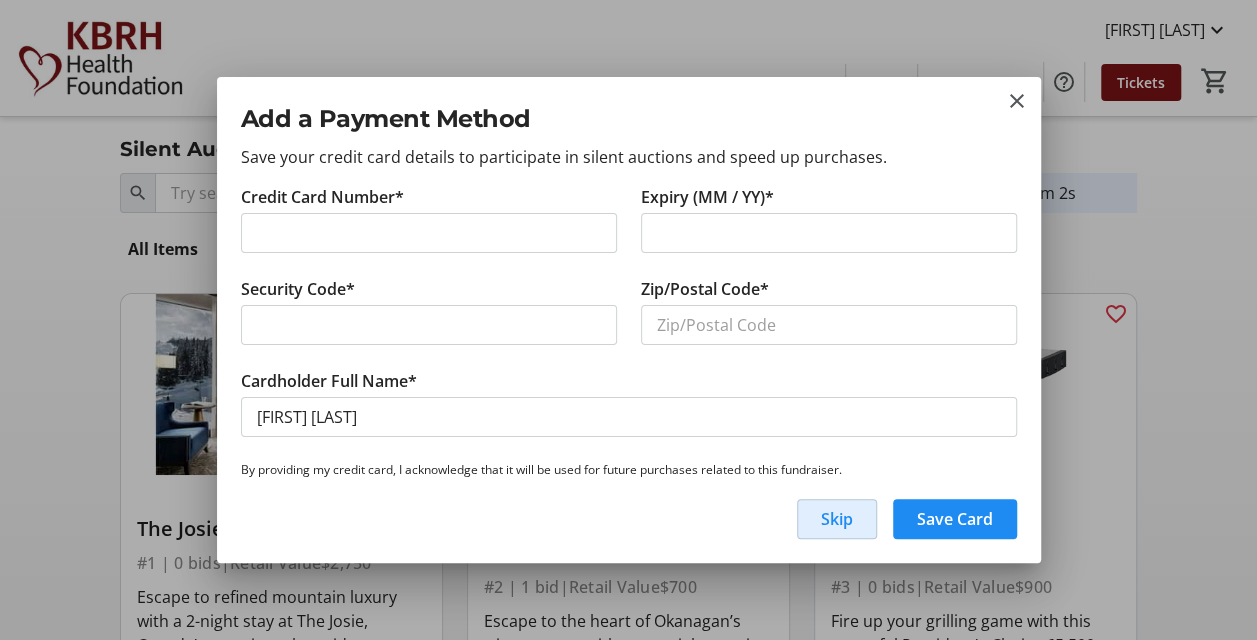click on "Skip" at bounding box center (837, 519) 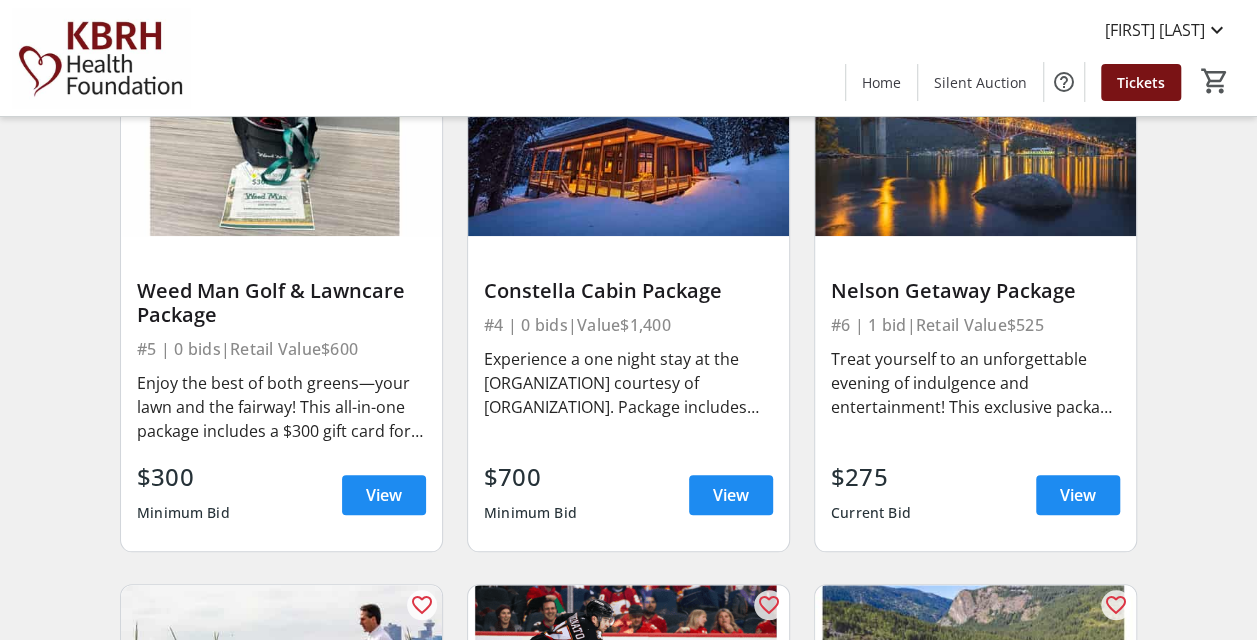 scroll, scrollTop: 781, scrollLeft: 0, axis: vertical 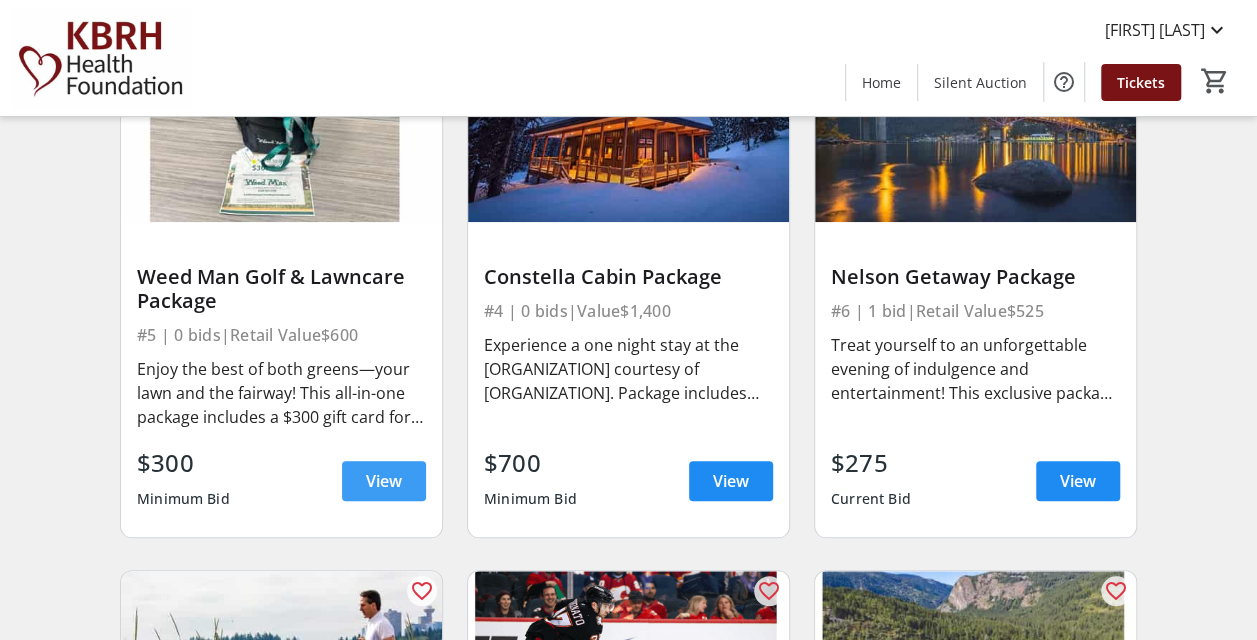 click on "View" at bounding box center [384, 481] 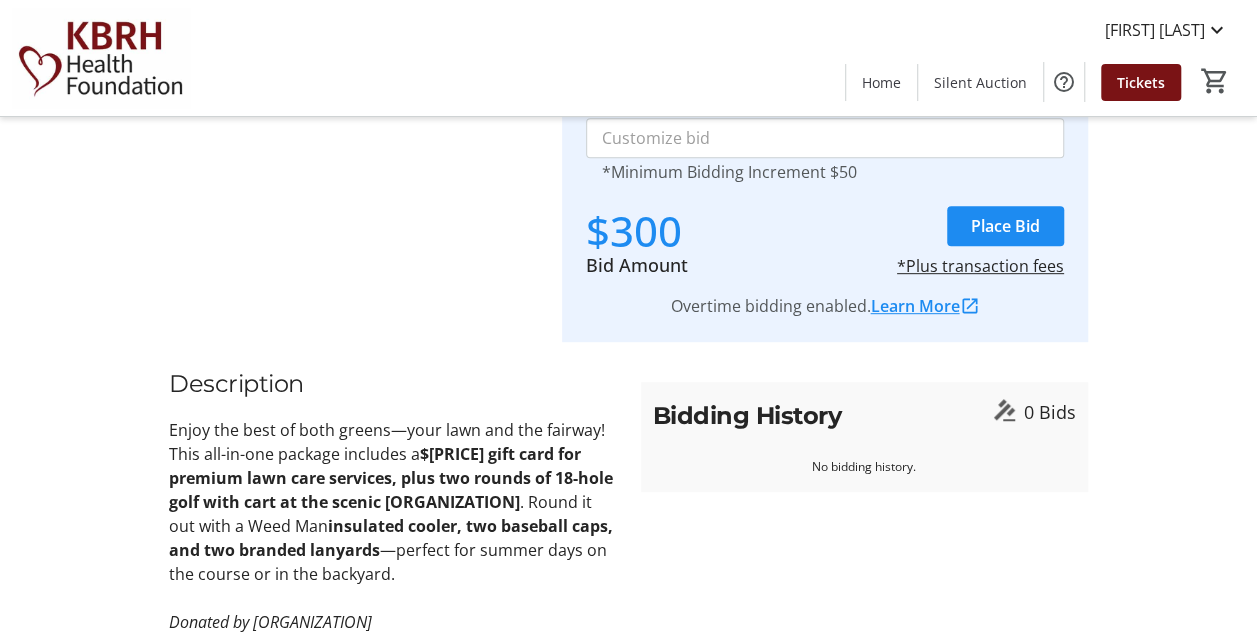 scroll, scrollTop: 454, scrollLeft: 0, axis: vertical 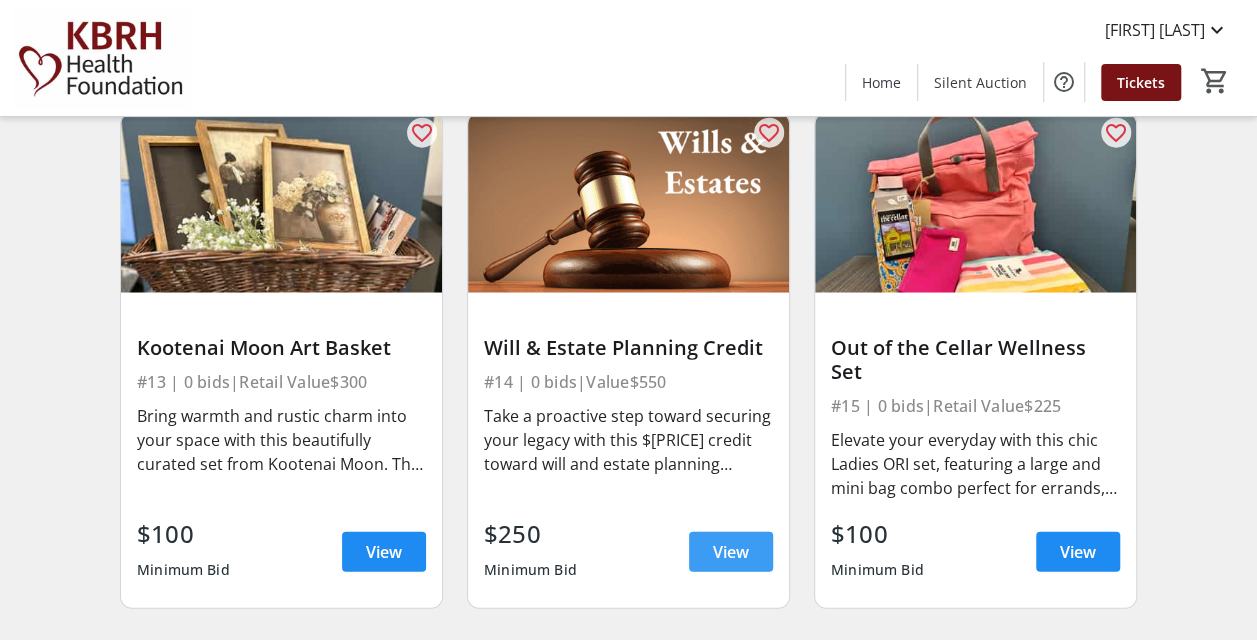 click on "View" at bounding box center [731, 552] 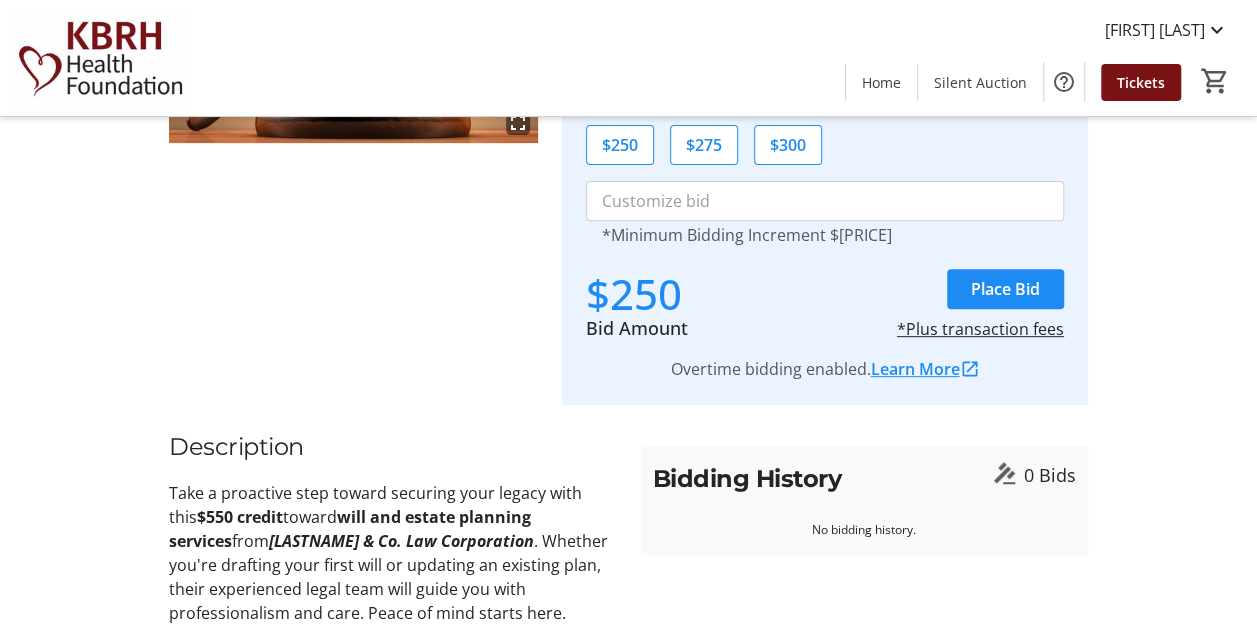 scroll, scrollTop: 408, scrollLeft: 0, axis: vertical 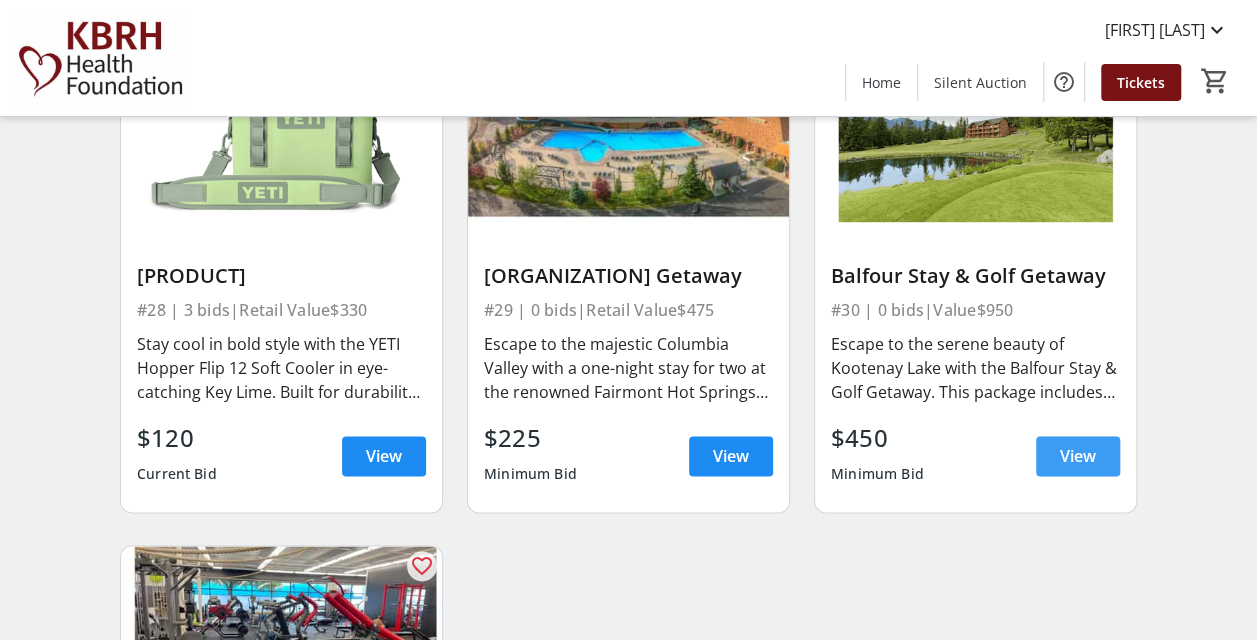 click on "View" at bounding box center [1078, 456] 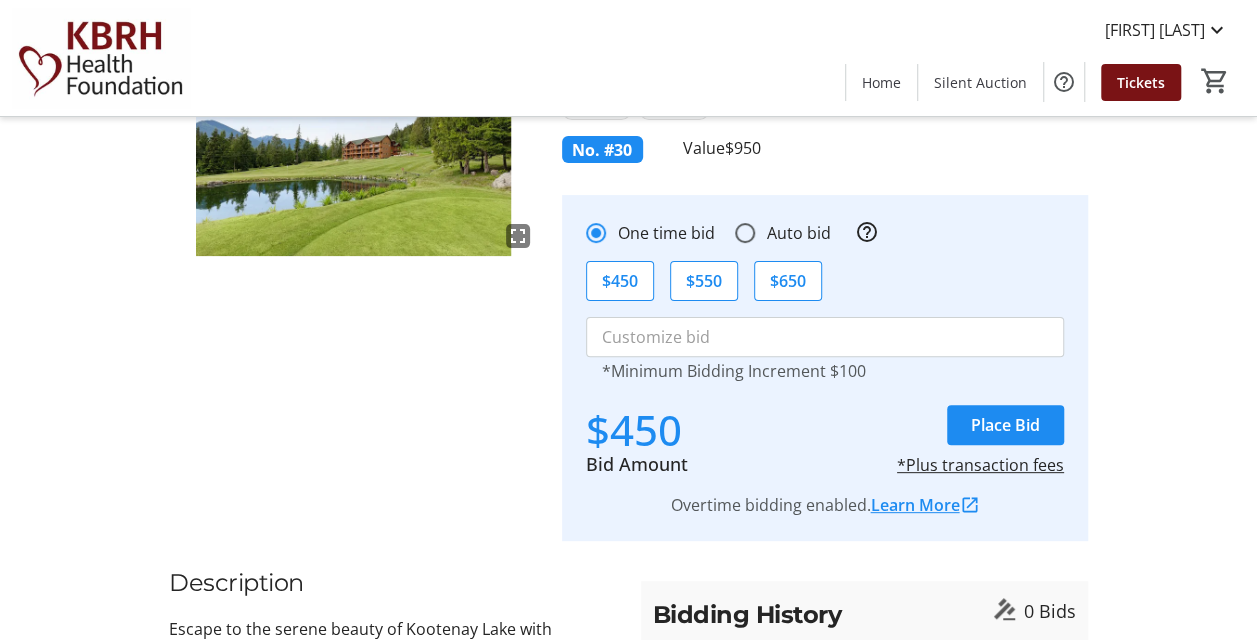 scroll, scrollTop: 142, scrollLeft: 0, axis: vertical 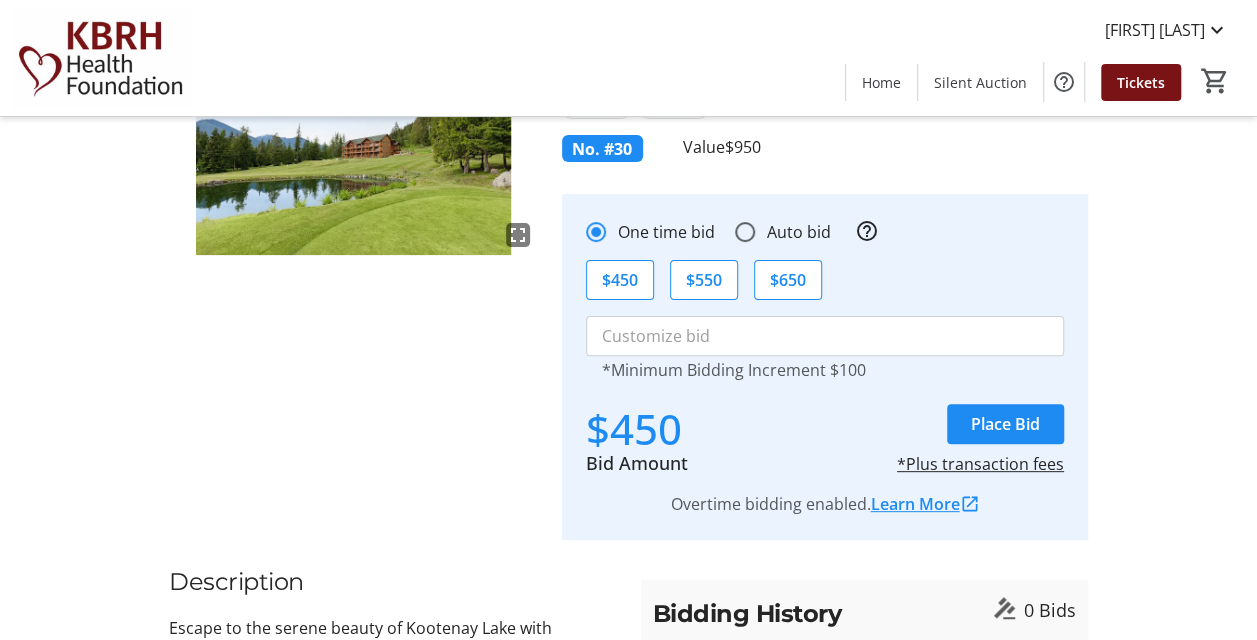 click on "*Plus transaction fees" at bounding box center (980, 464) 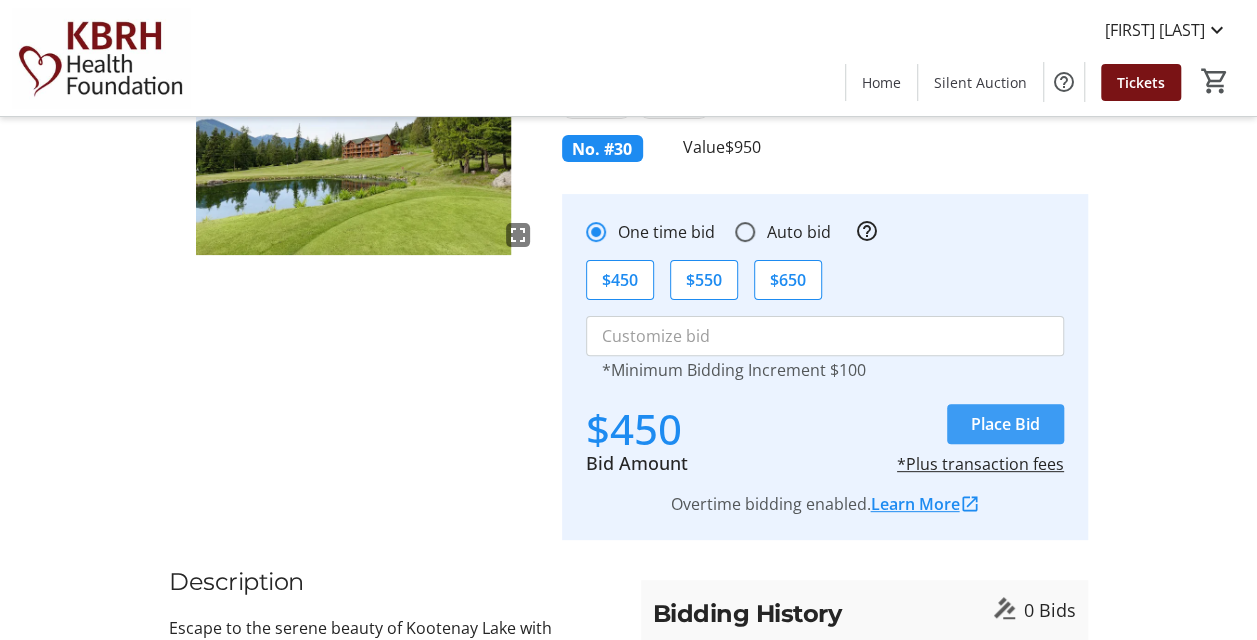 click on "Place Bid" at bounding box center [1005, 424] 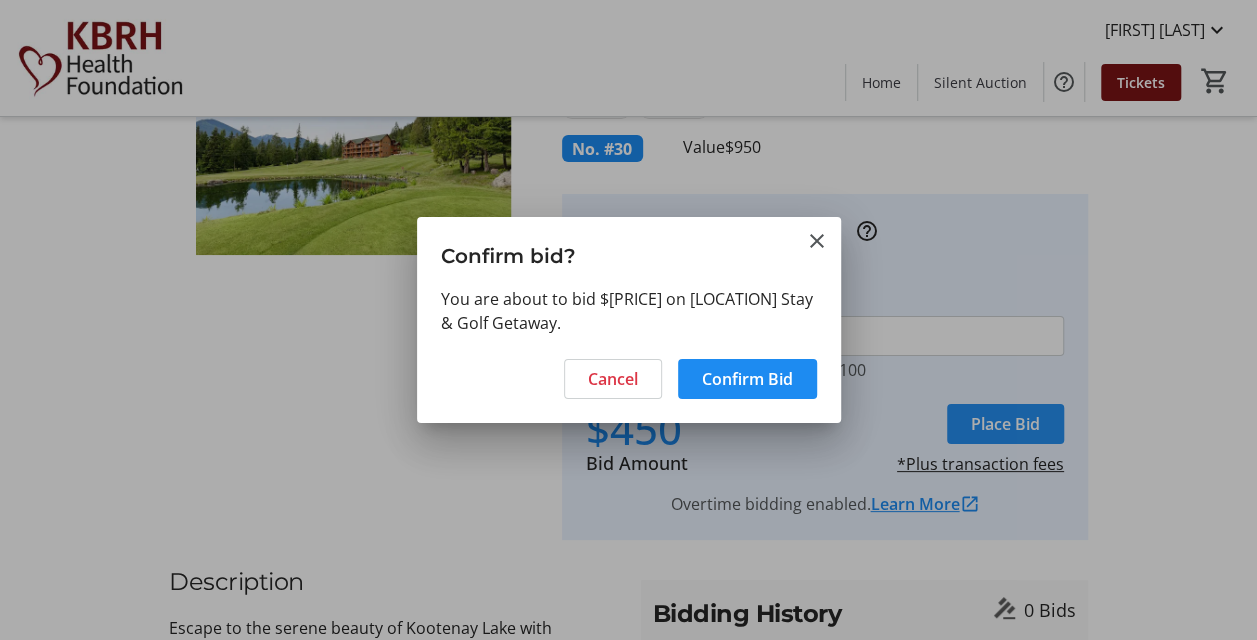 scroll, scrollTop: 0, scrollLeft: 0, axis: both 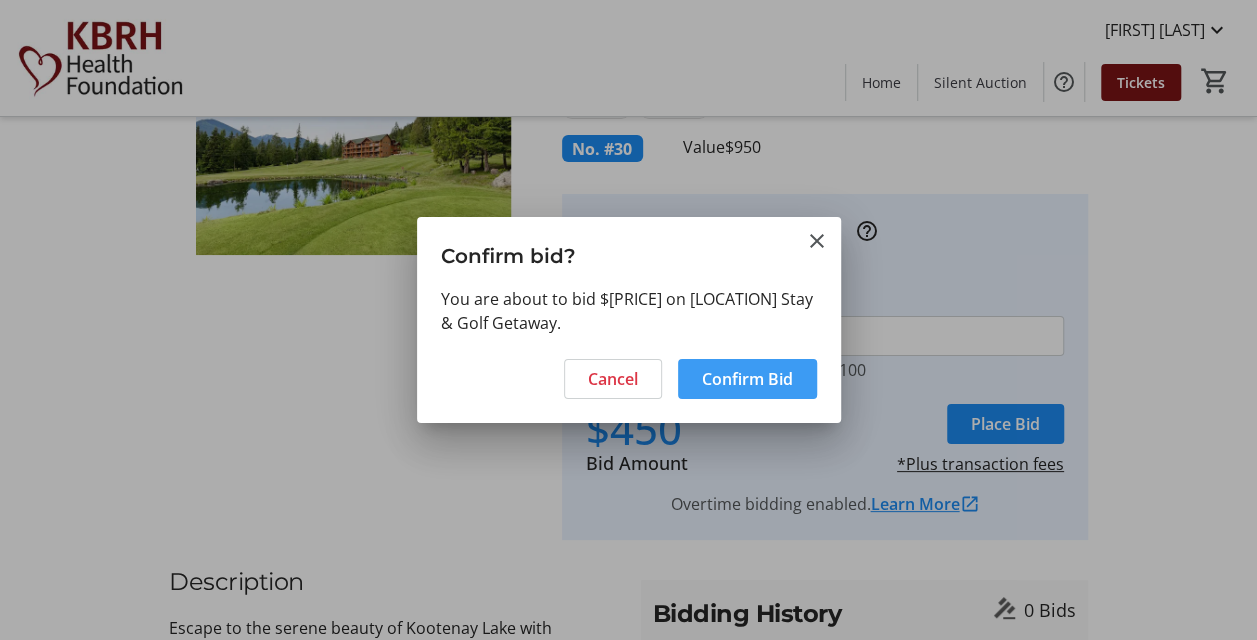 click at bounding box center [747, 379] 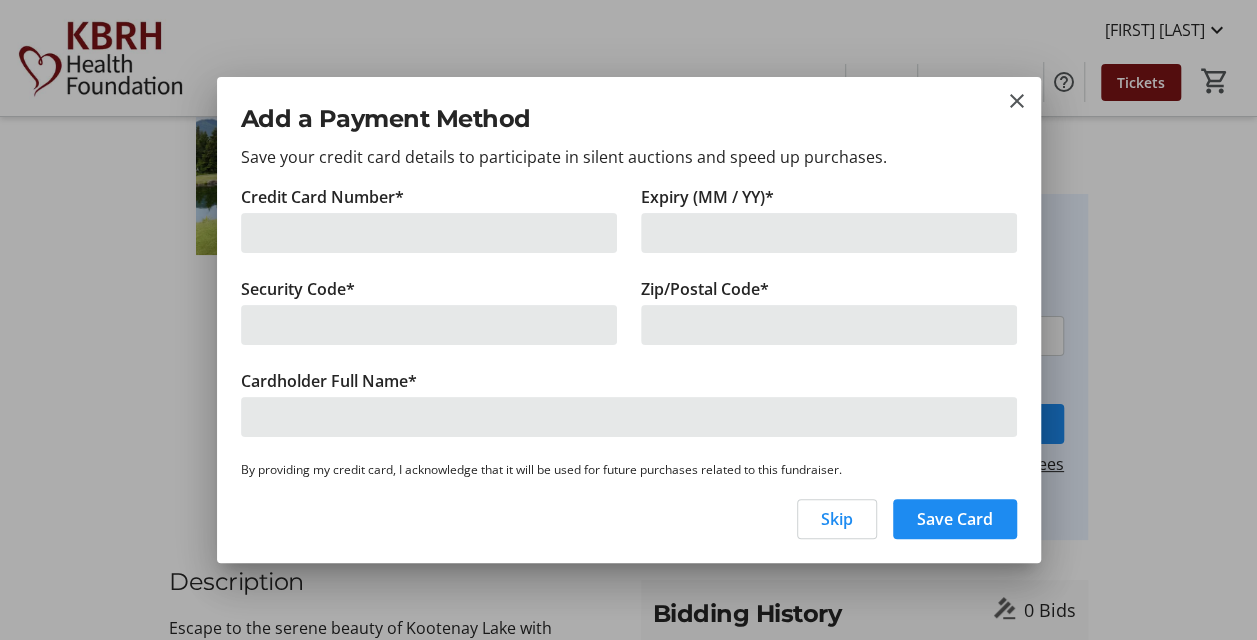 scroll, scrollTop: 0, scrollLeft: 0, axis: both 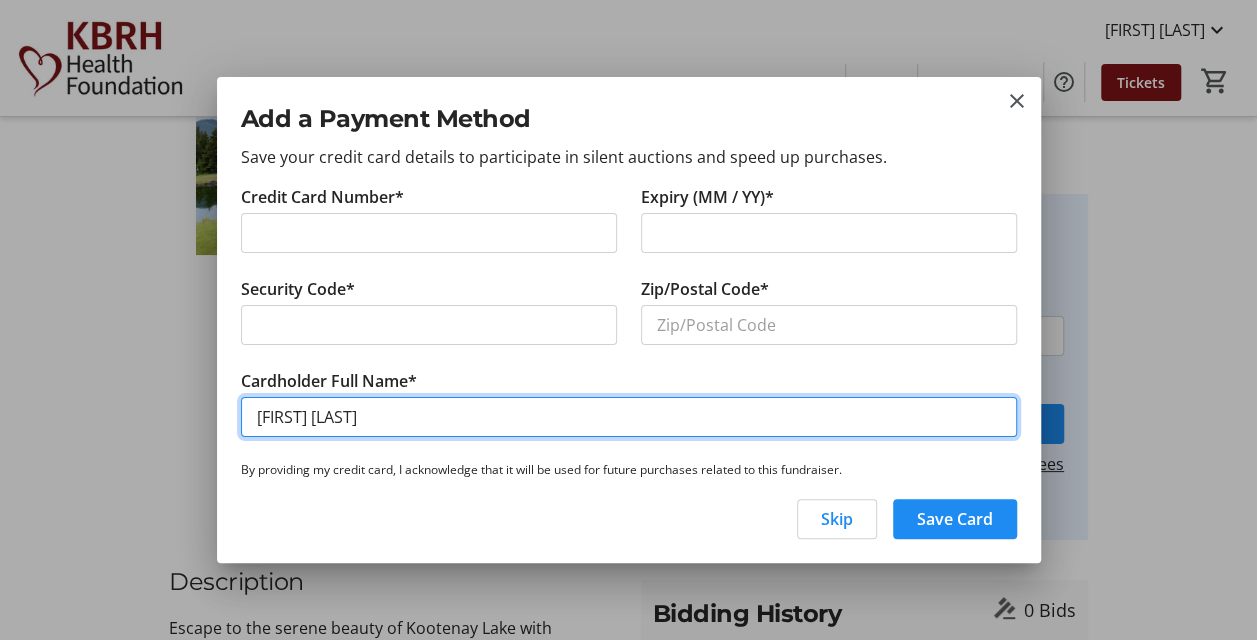 click on "[FIRST] [LAST]" at bounding box center (629, 417) 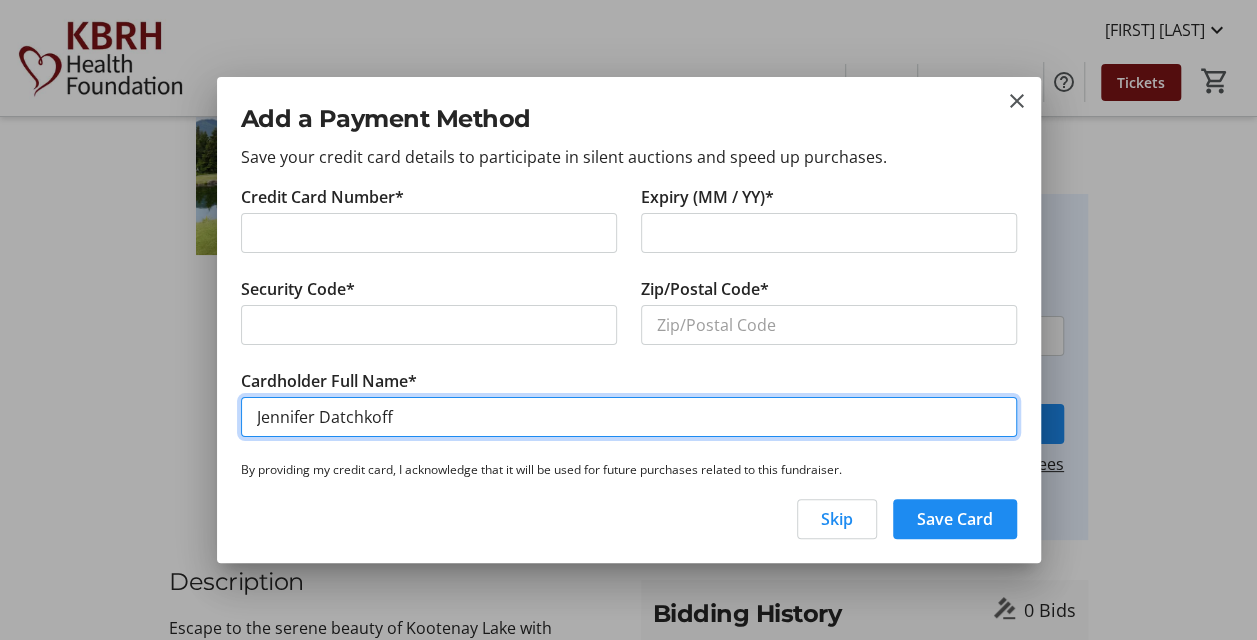 type on "Jennifer Datchkoff" 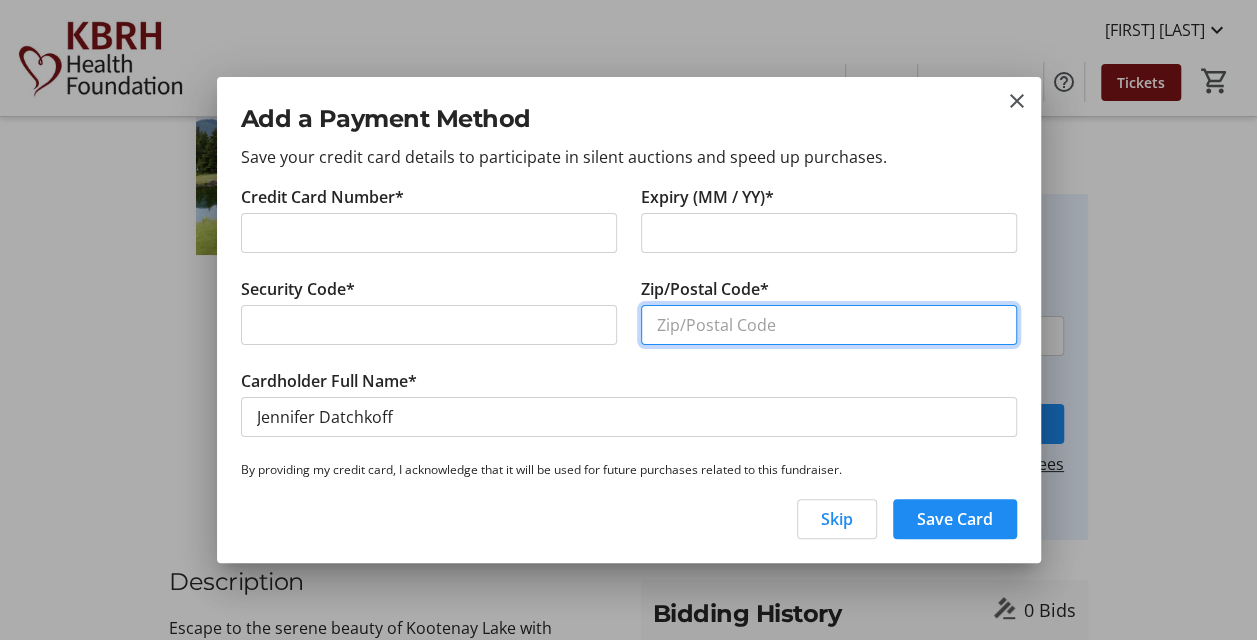 click on "Zip/Postal Code*" at bounding box center (829, 325) 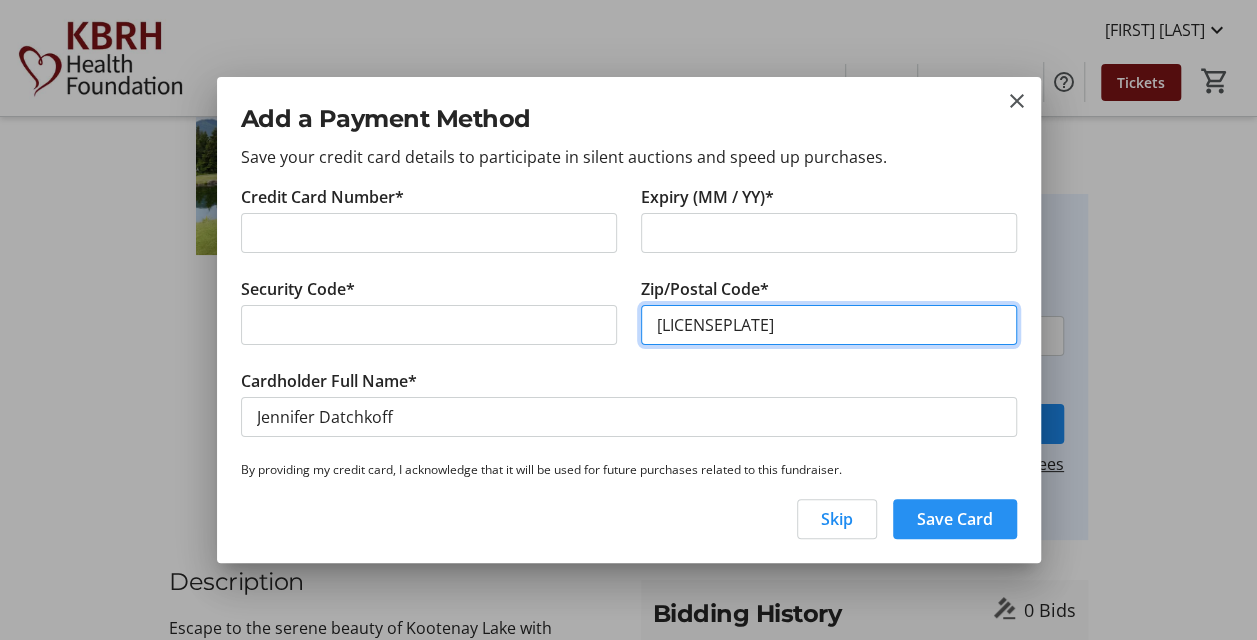 type on "[LICENSEPLATE]" 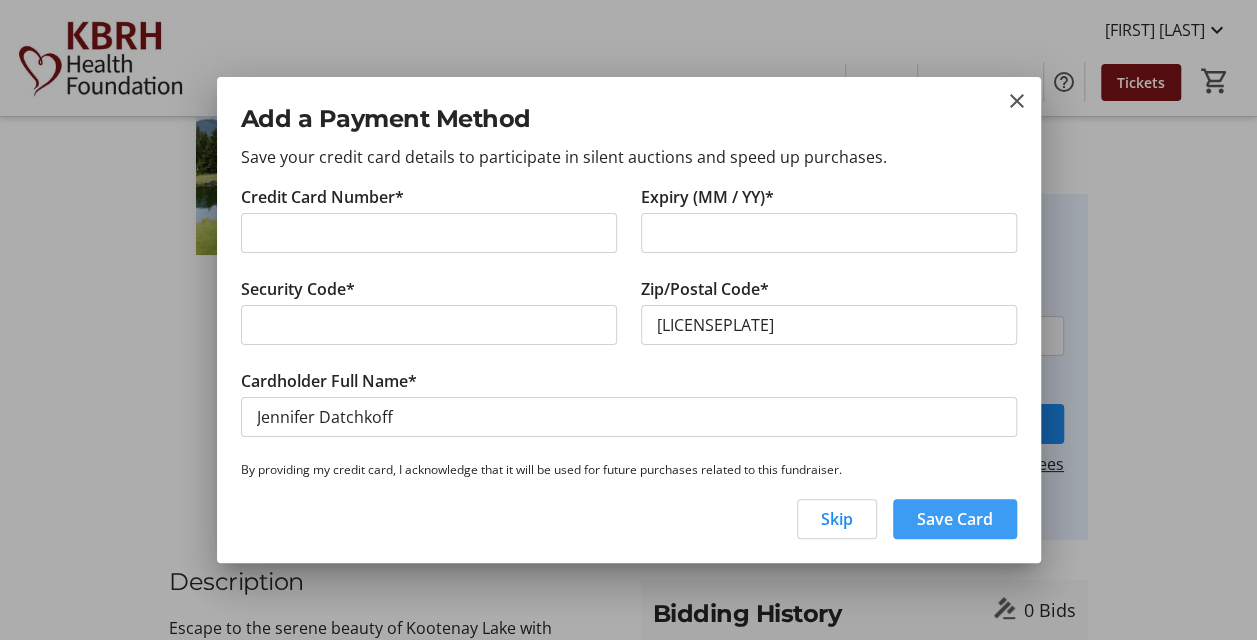 click on "Save Card" at bounding box center [955, 519] 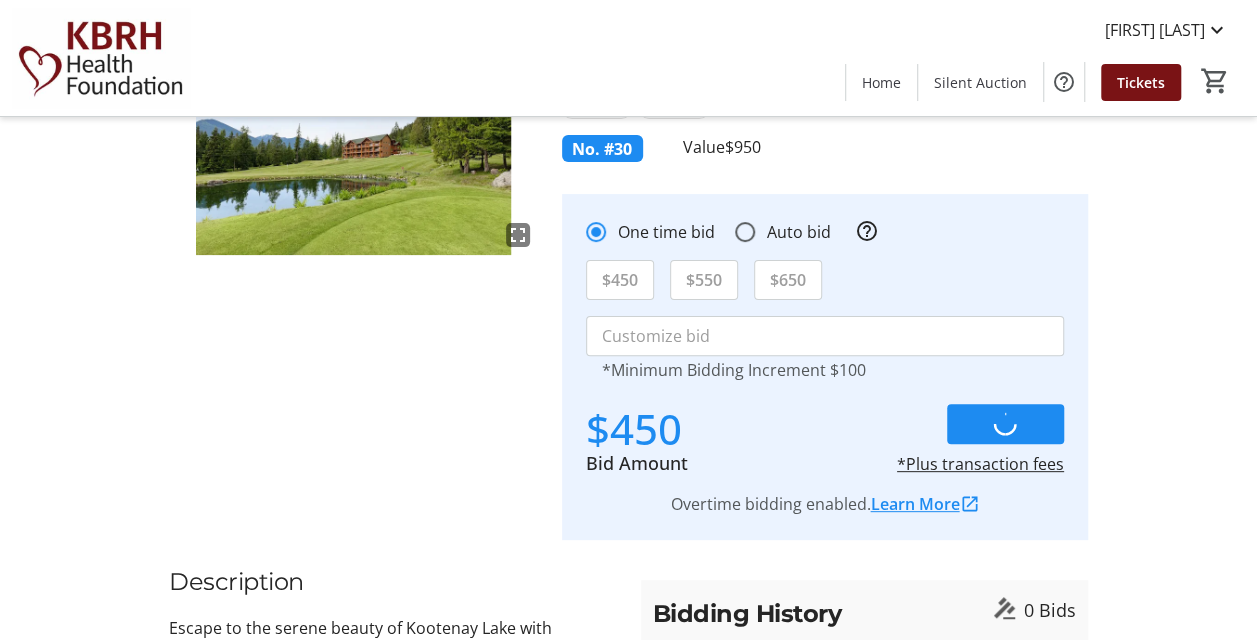 scroll, scrollTop: 0, scrollLeft: 0, axis: both 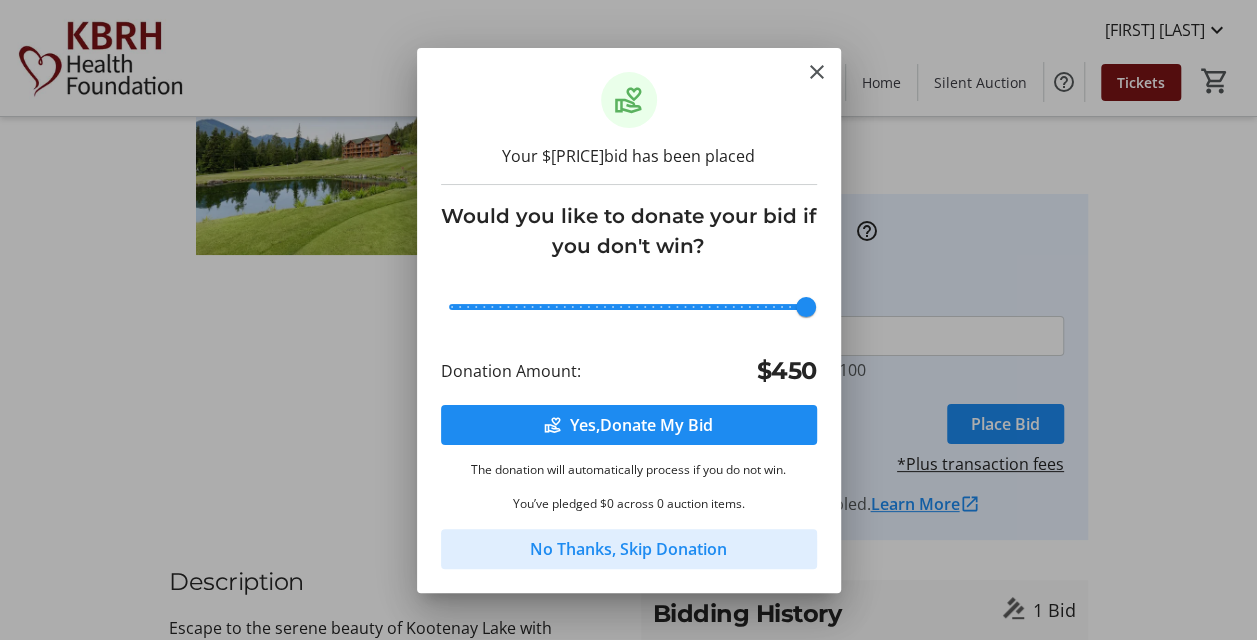 click on "No Thanks, Skip Donation" at bounding box center [628, 549] 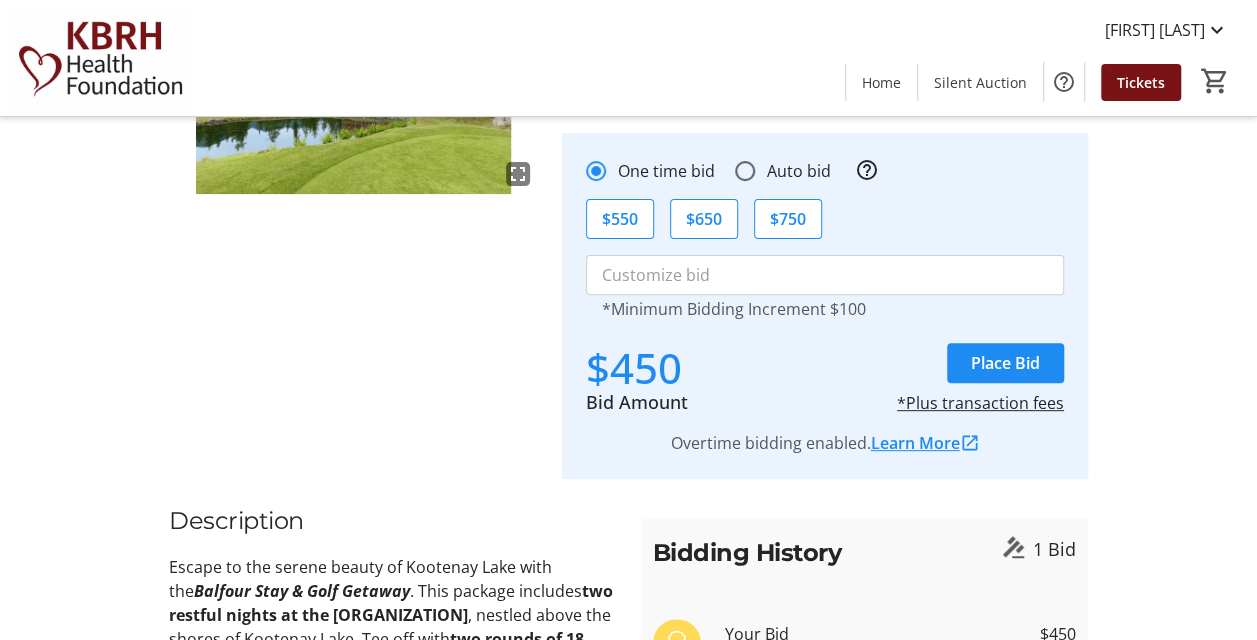 scroll, scrollTop: 0, scrollLeft: 0, axis: both 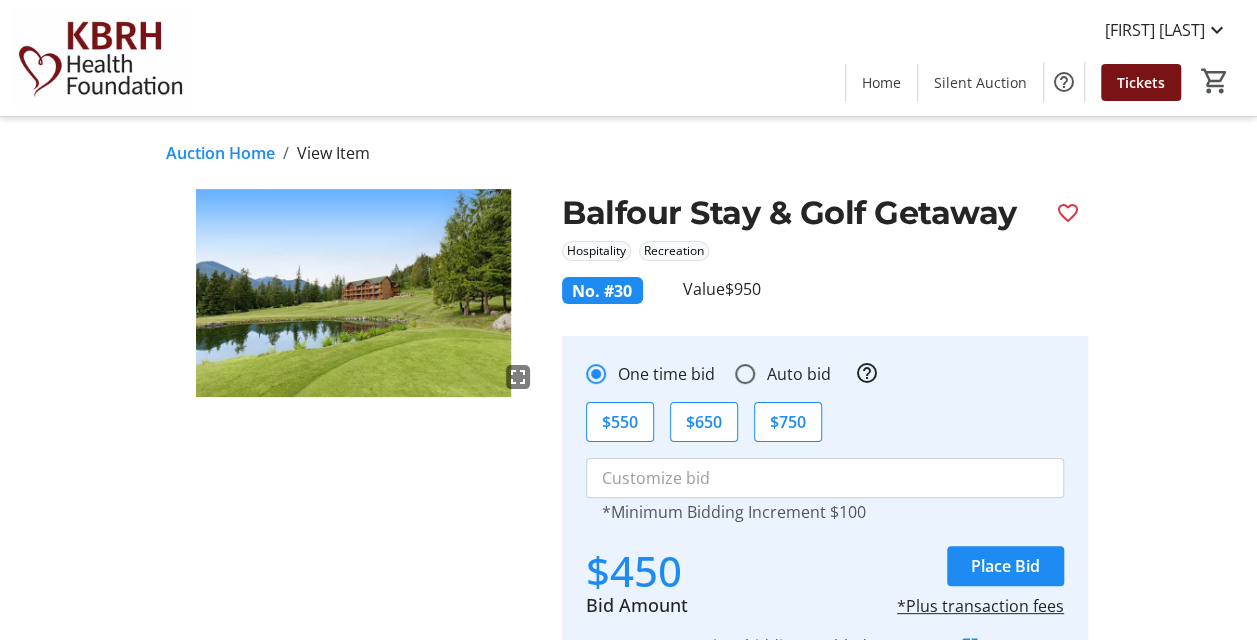 click on "Auction Home" at bounding box center [220, 153] 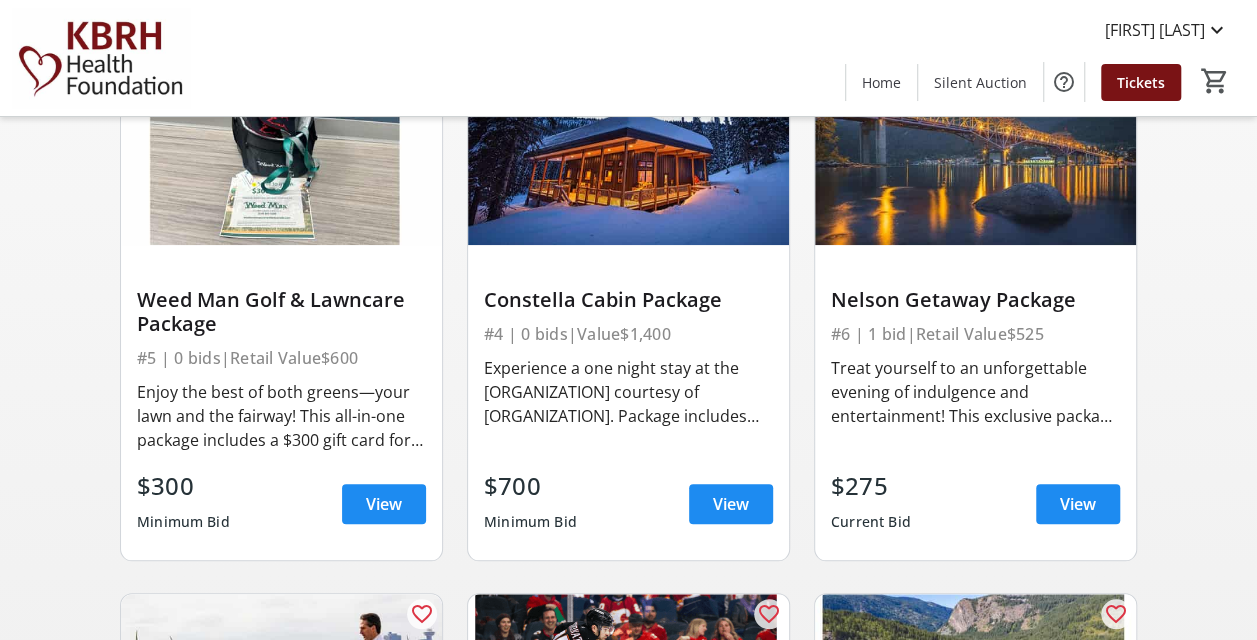 scroll, scrollTop: 759, scrollLeft: 0, axis: vertical 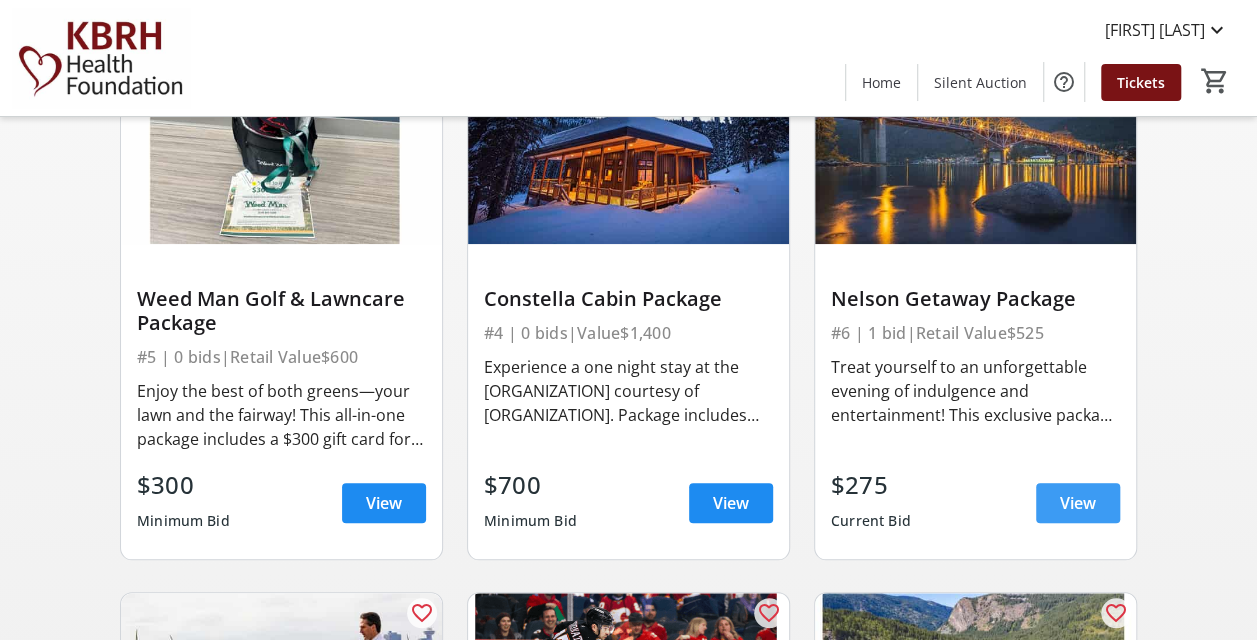 click on "View" at bounding box center (1078, 503) 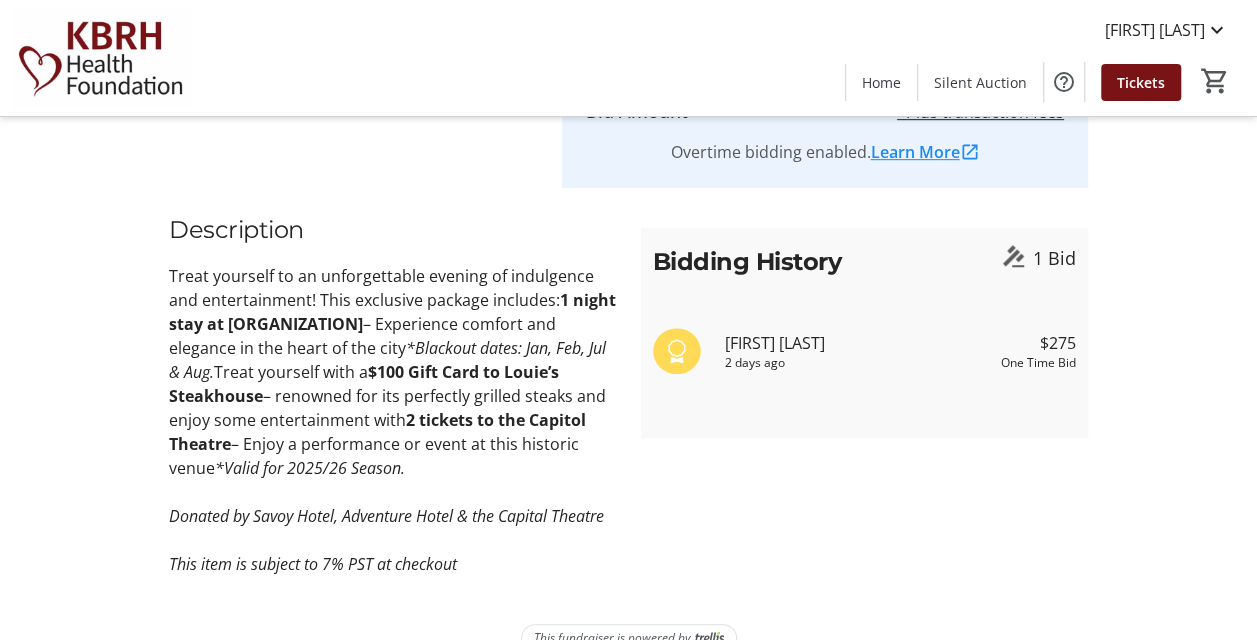 scroll, scrollTop: 504, scrollLeft: 0, axis: vertical 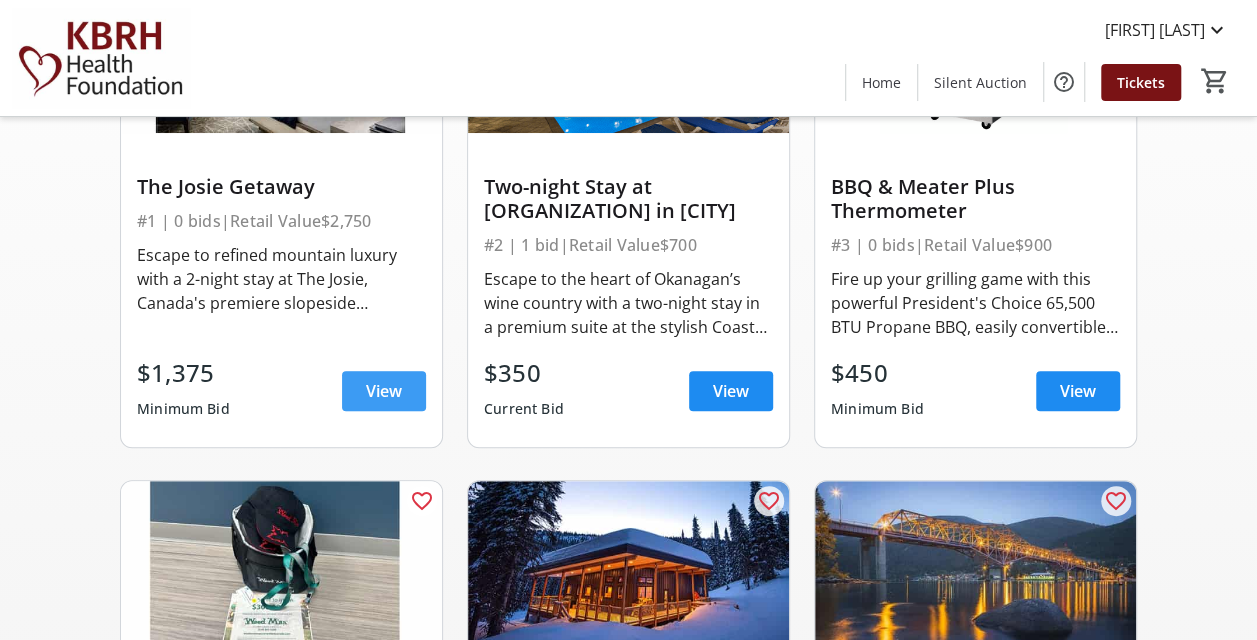 click on "View" at bounding box center (384, 391) 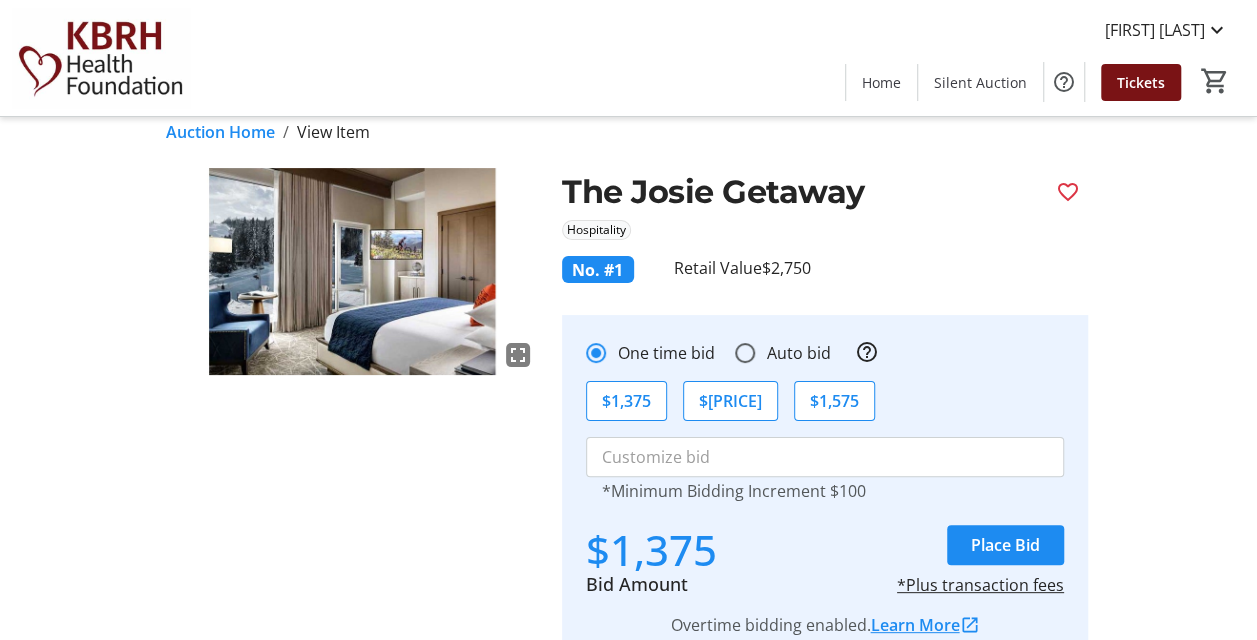 scroll, scrollTop: 0, scrollLeft: 0, axis: both 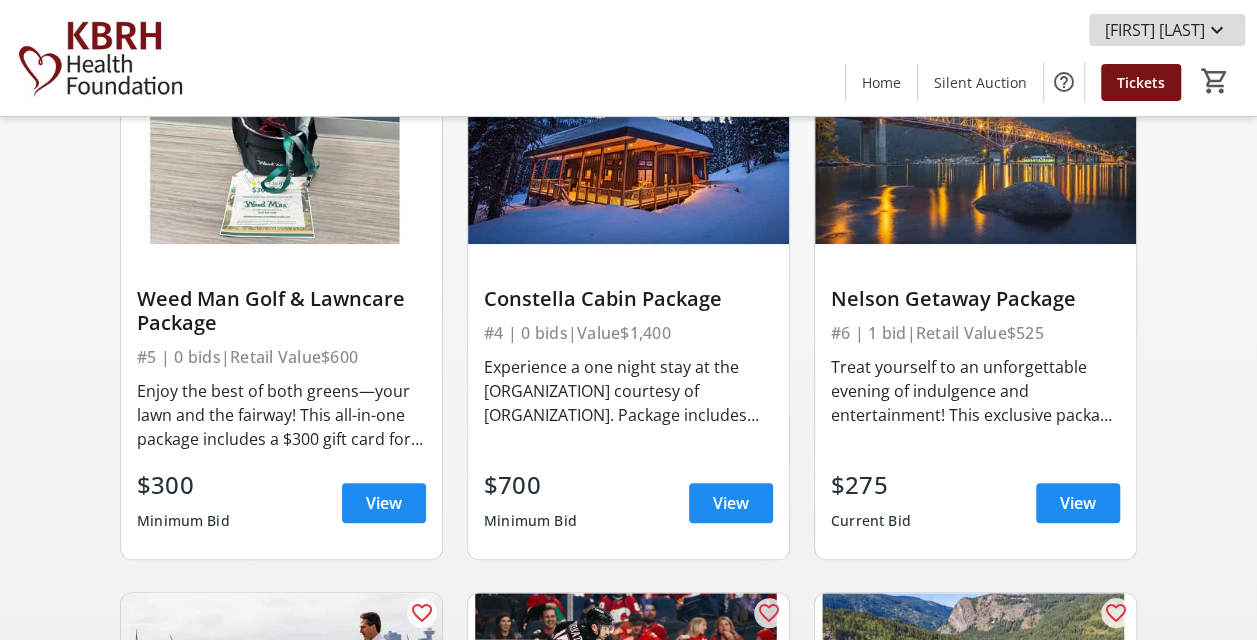 click at bounding box center (1217, 30) 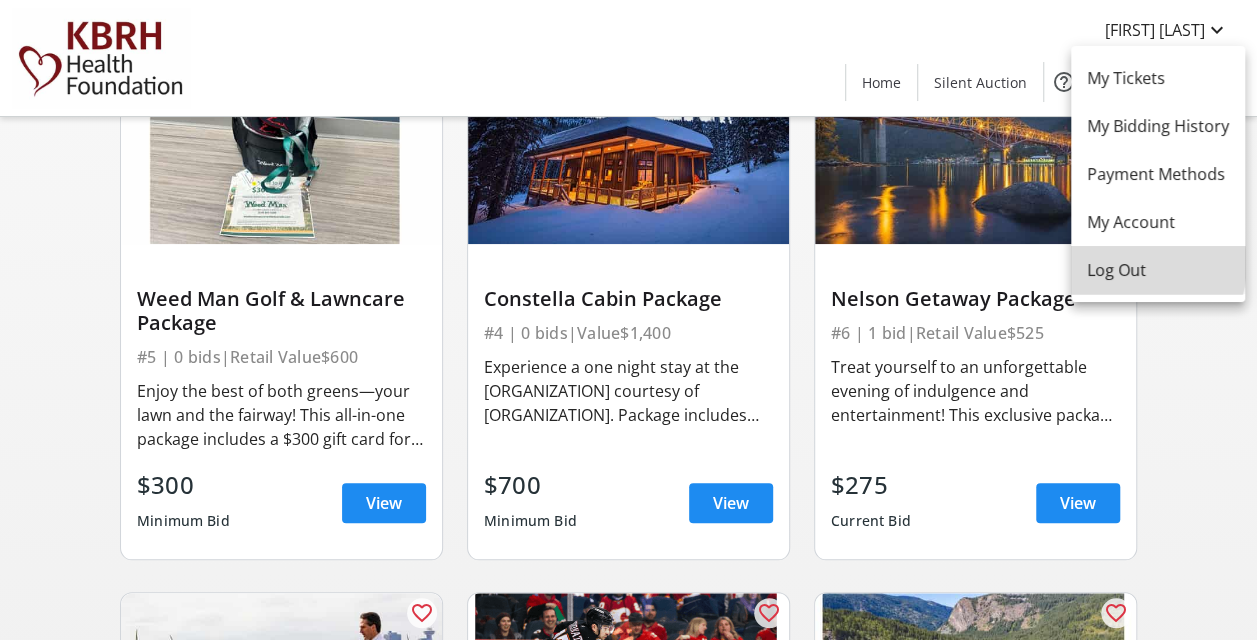click on "Log Out" at bounding box center [1158, 270] 